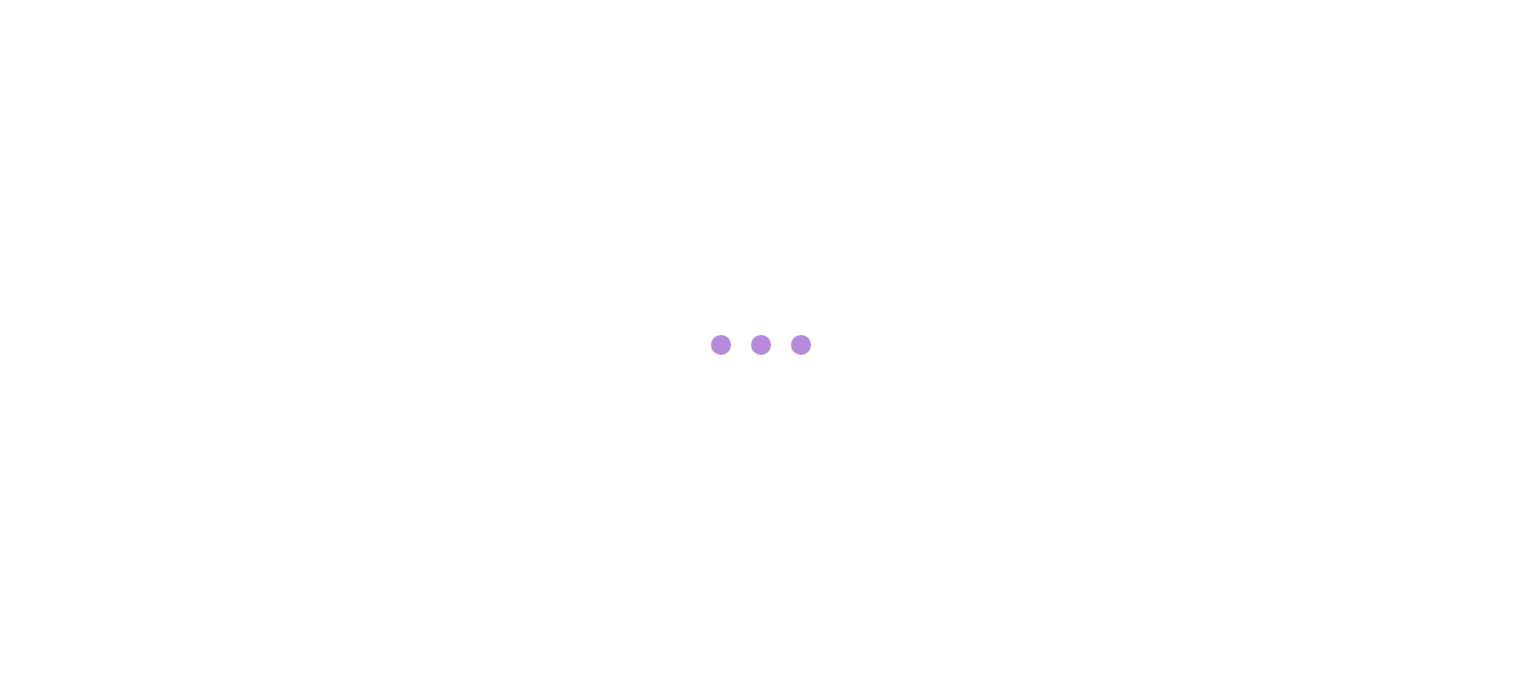 scroll, scrollTop: 0, scrollLeft: 0, axis: both 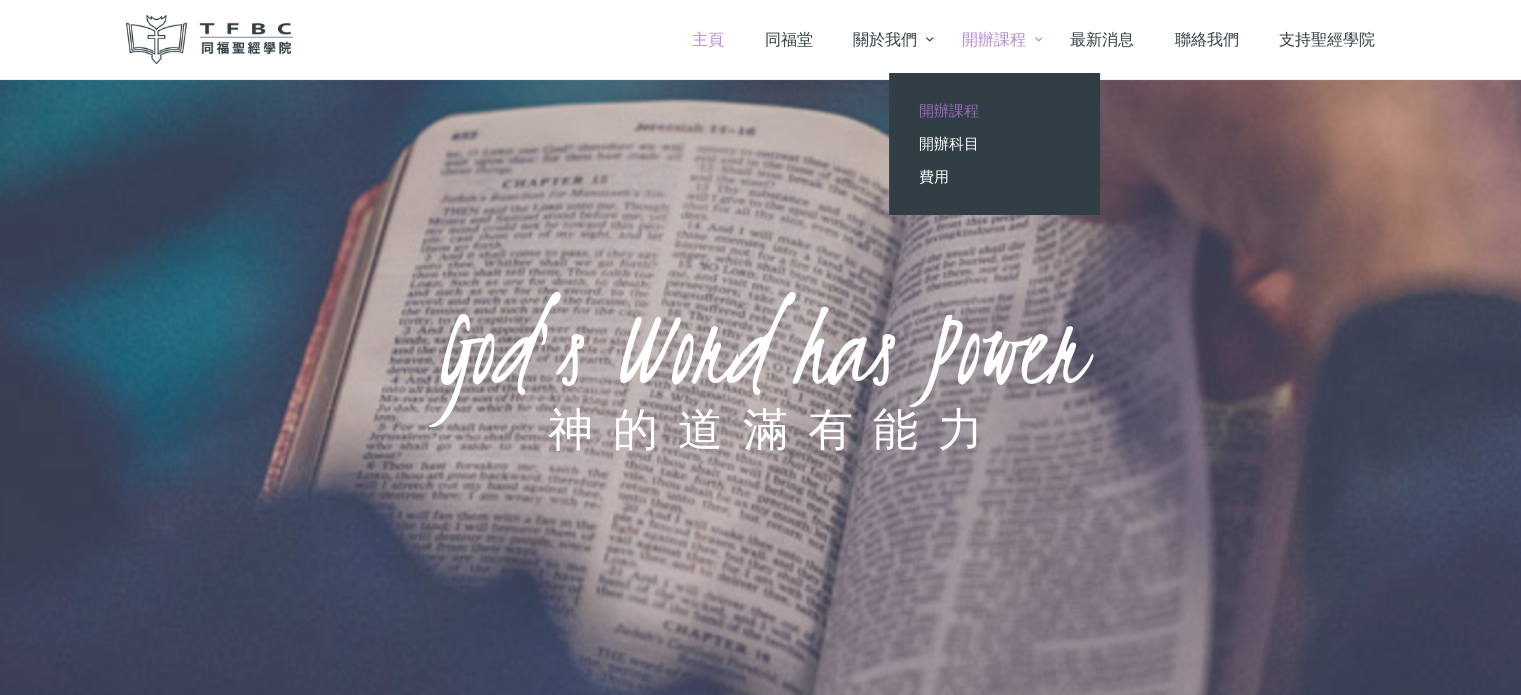 click on "開辦課程" at bounding box center (949, 110) 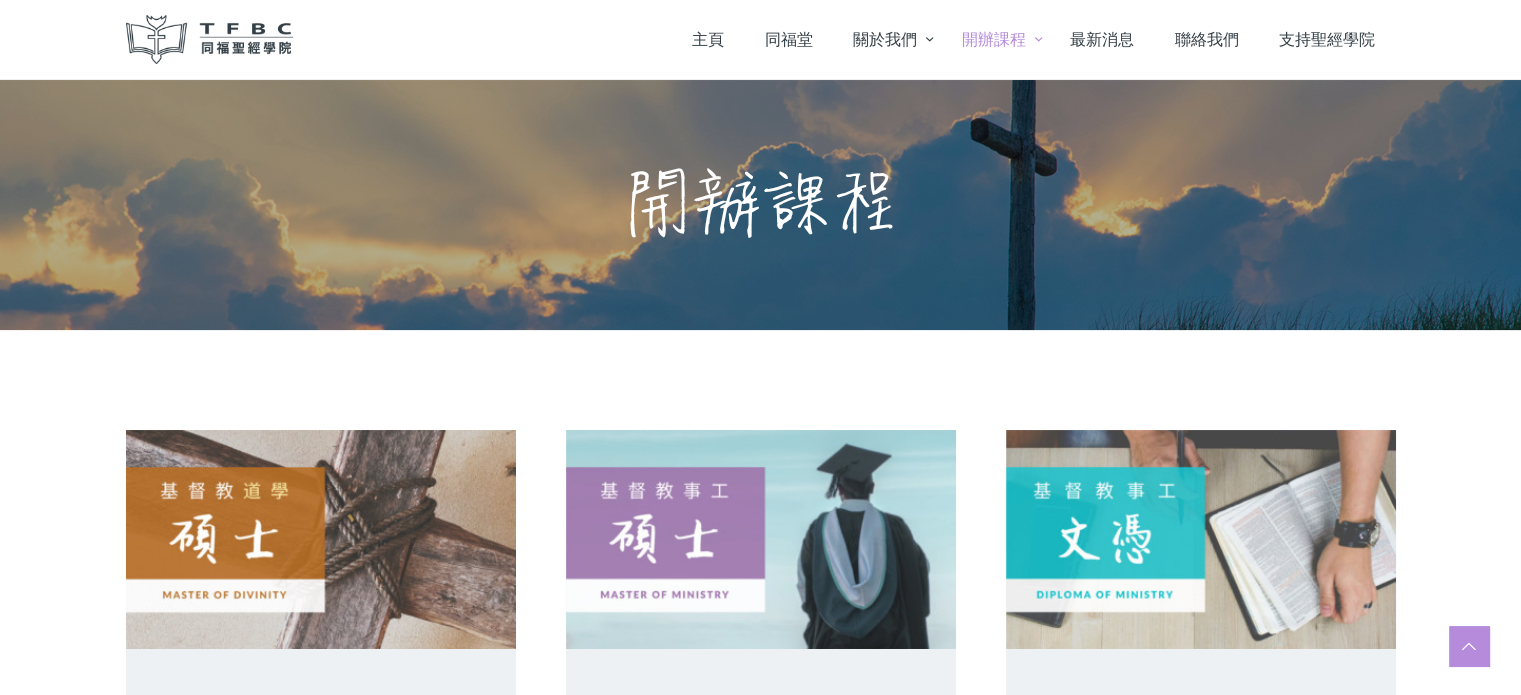 scroll, scrollTop: 400, scrollLeft: 0, axis: vertical 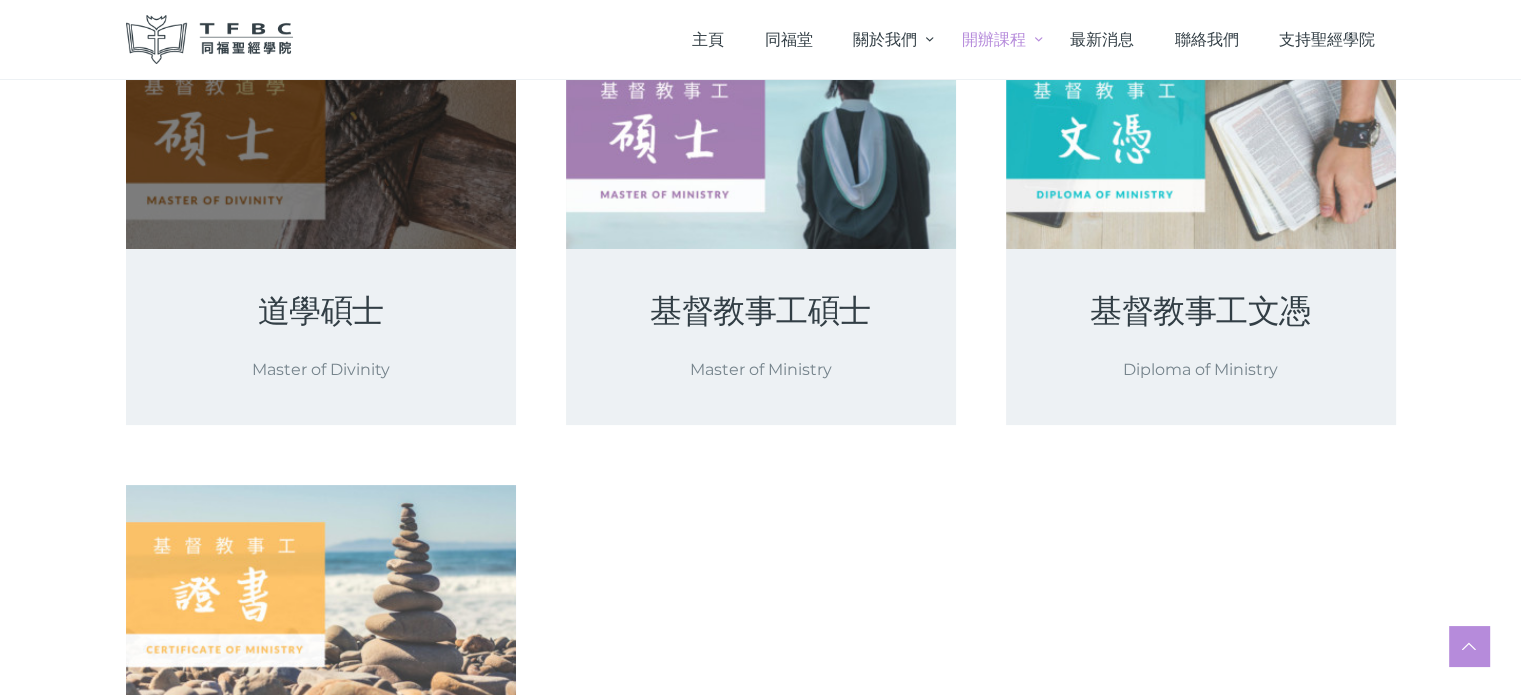 click at bounding box center (321, 139) 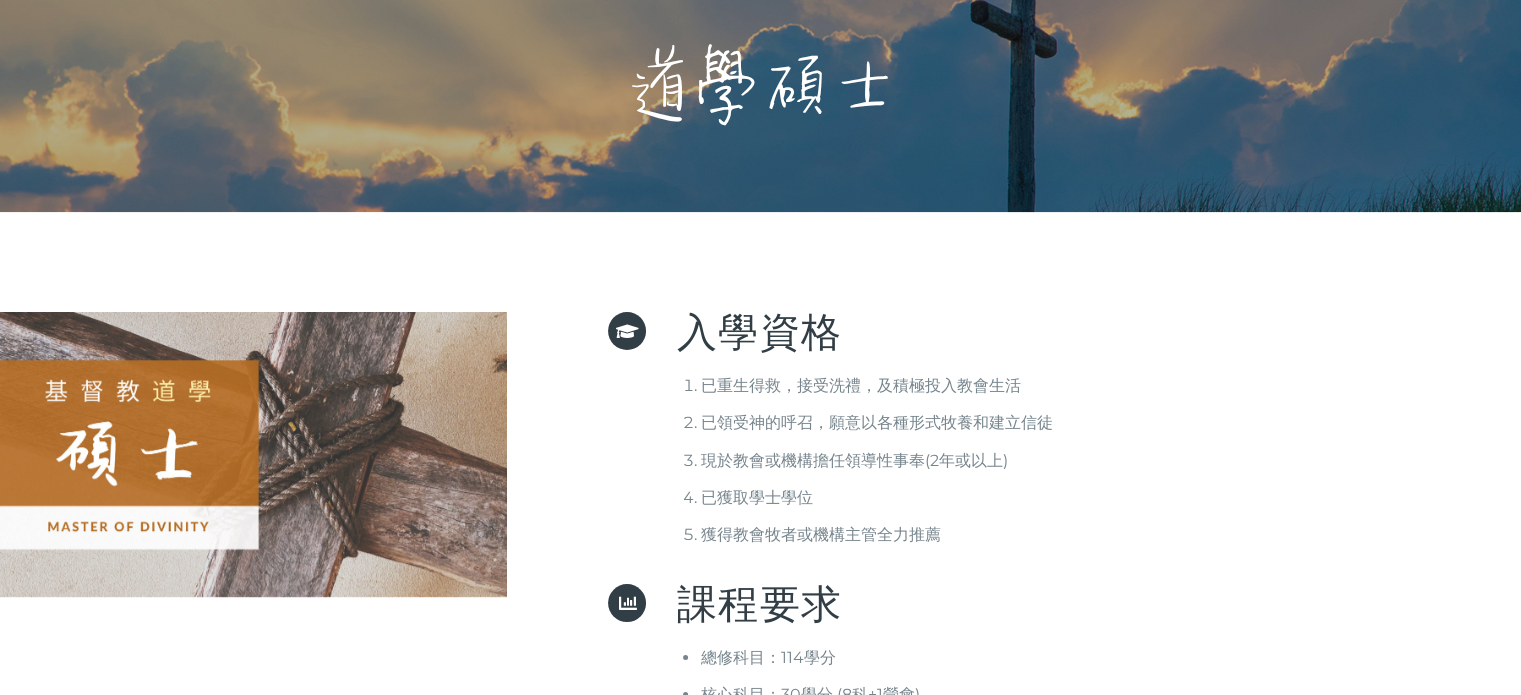 scroll, scrollTop: 400, scrollLeft: 0, axis: vertical 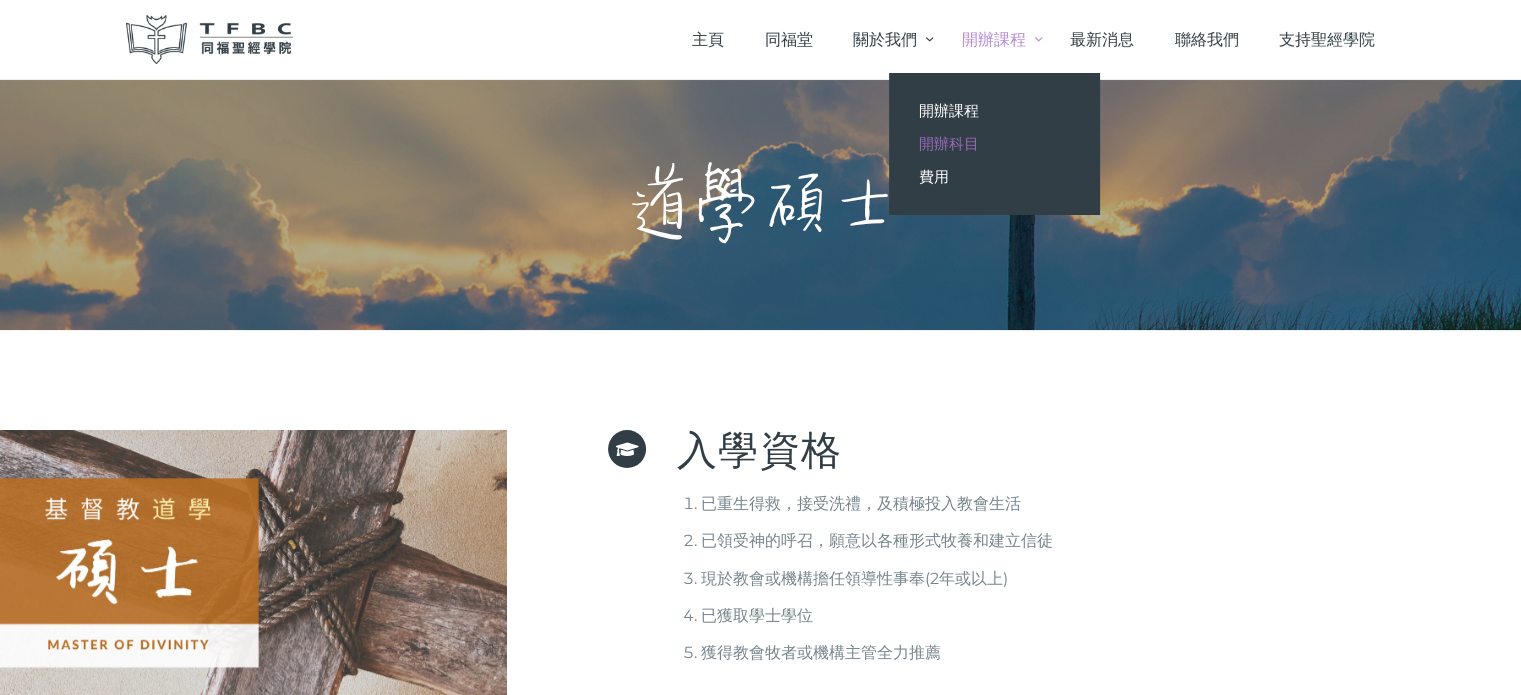 click on "開辦科目" at bounding box center [949, 143] 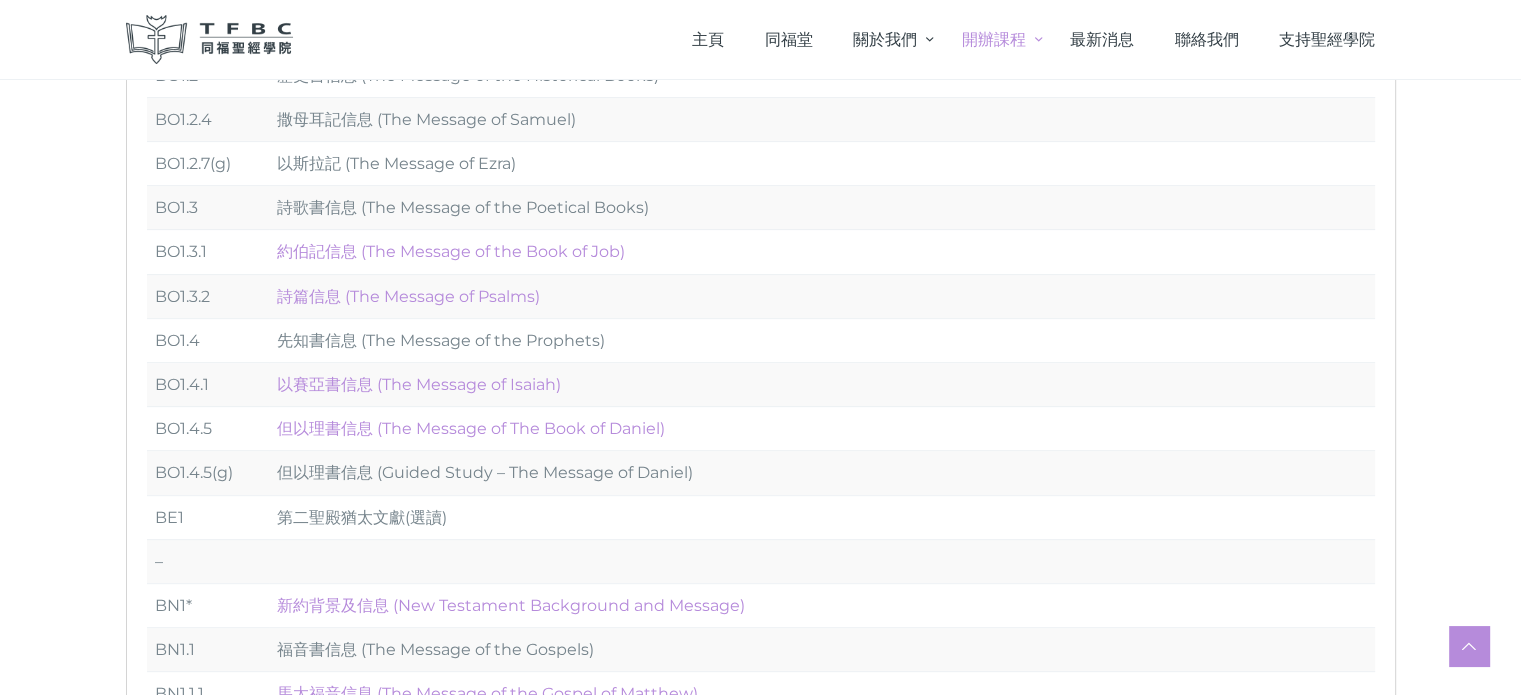 scroll, scrollTop: 1200, scrollLeft: 0, axis: vertical 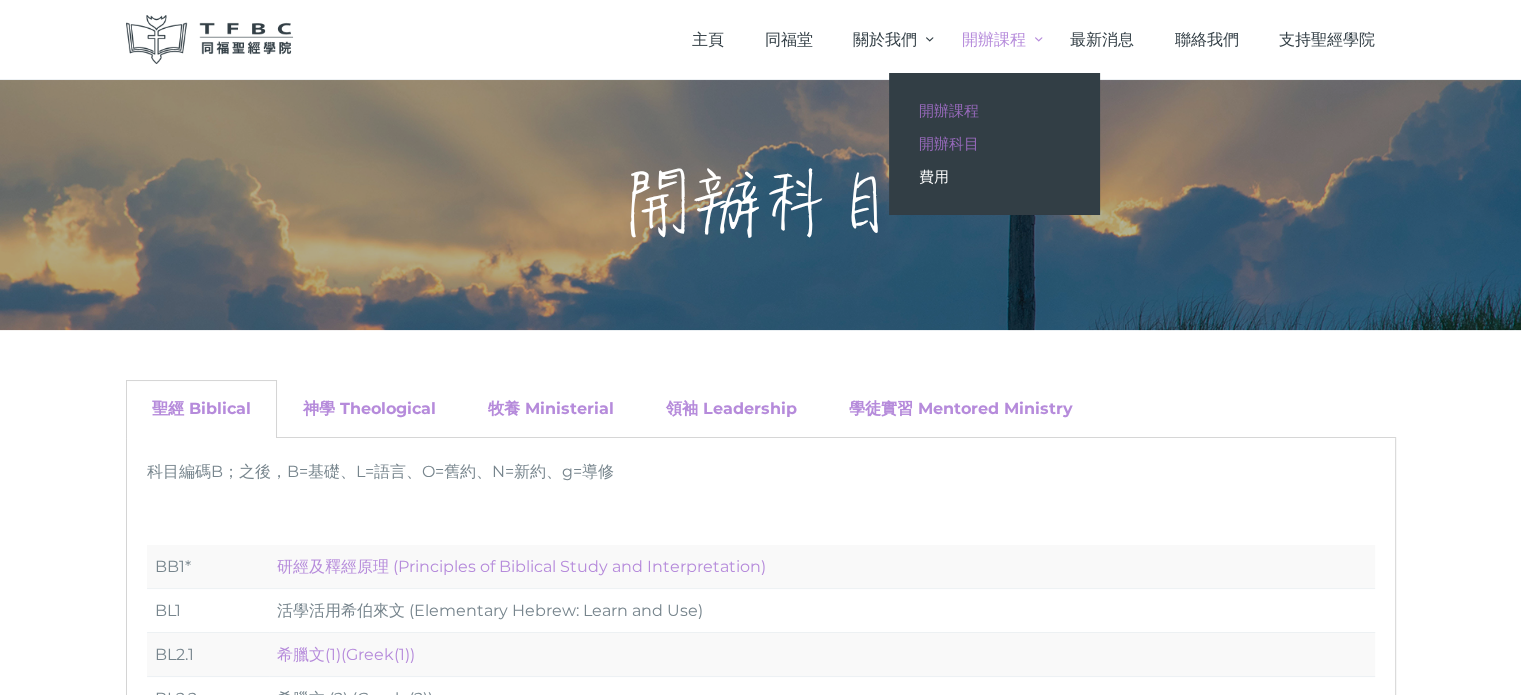 click on "開辦課程" at bounding box center [949, 110] 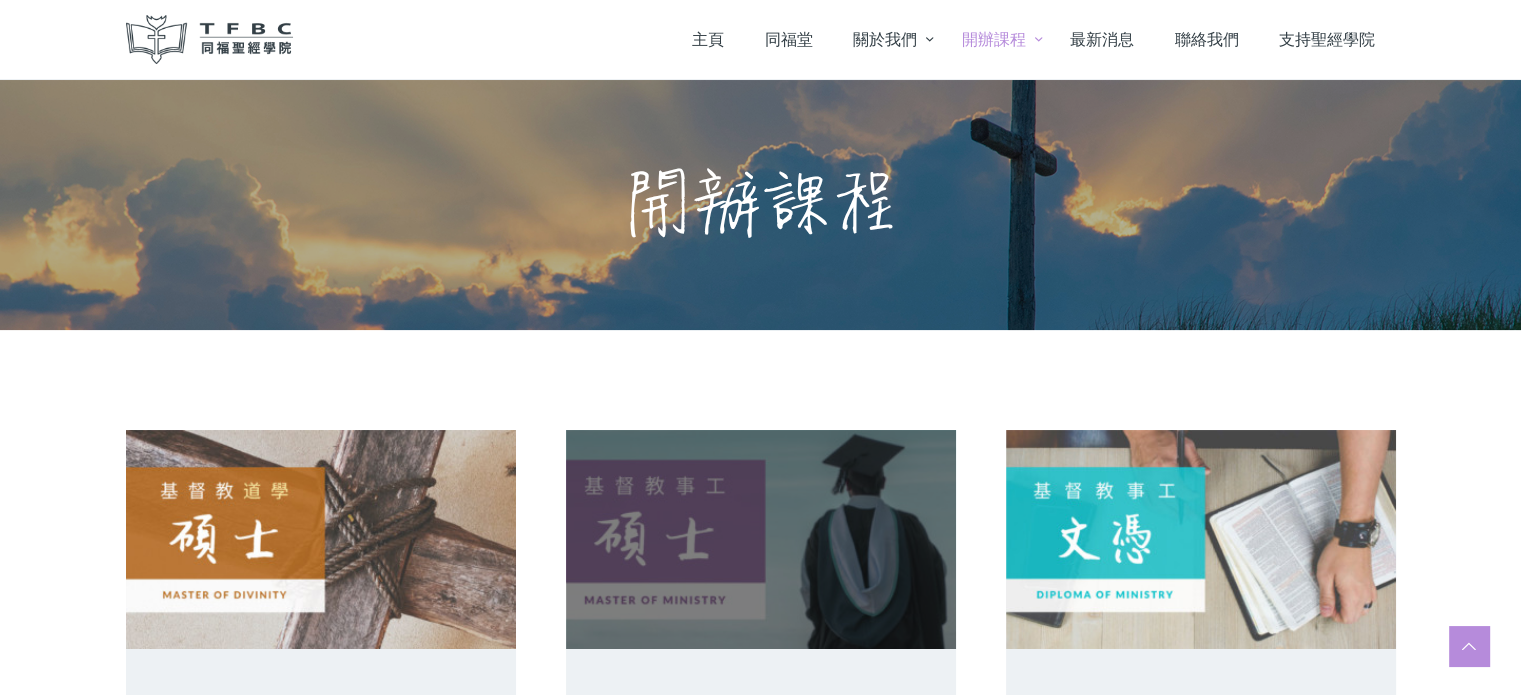 scroll, scrollTop: 400, scrollLeft: 0, axis: vertical 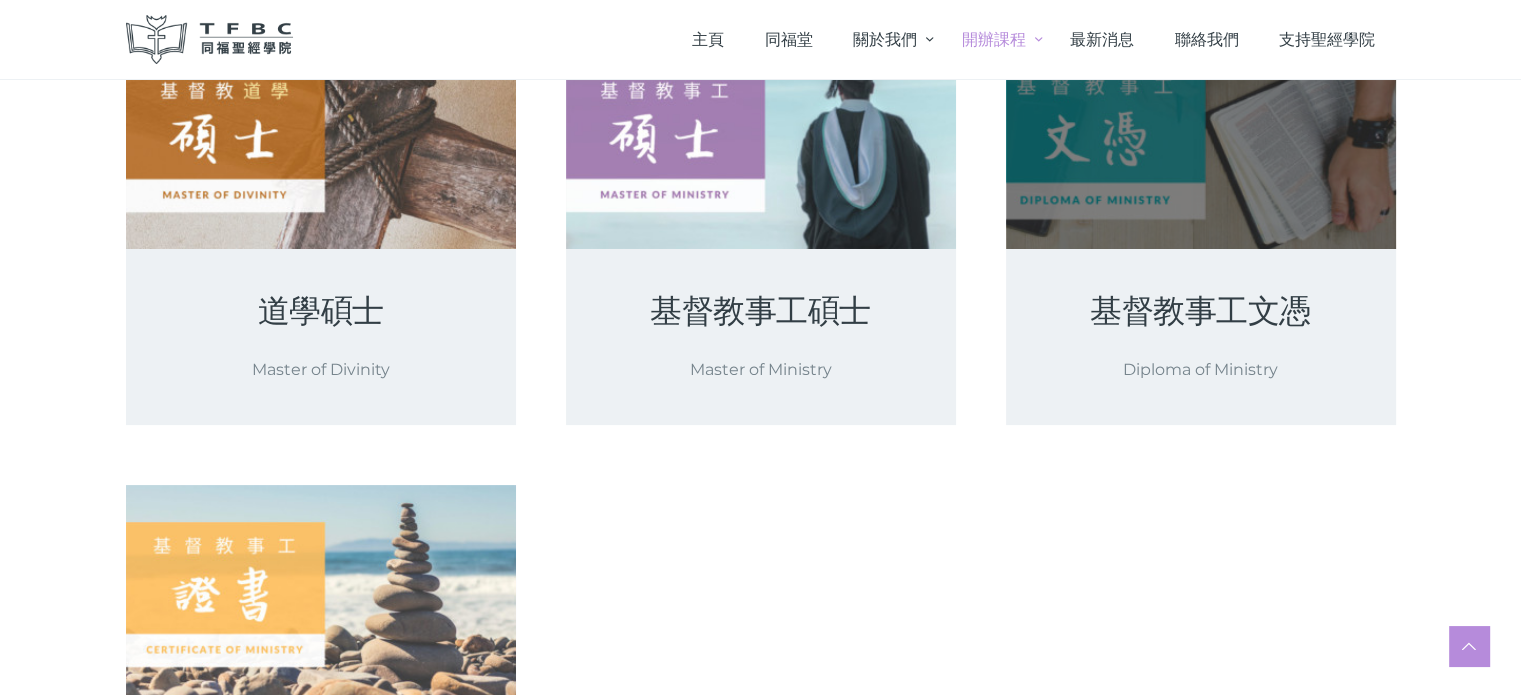 click at bounding box center [1201, 139] 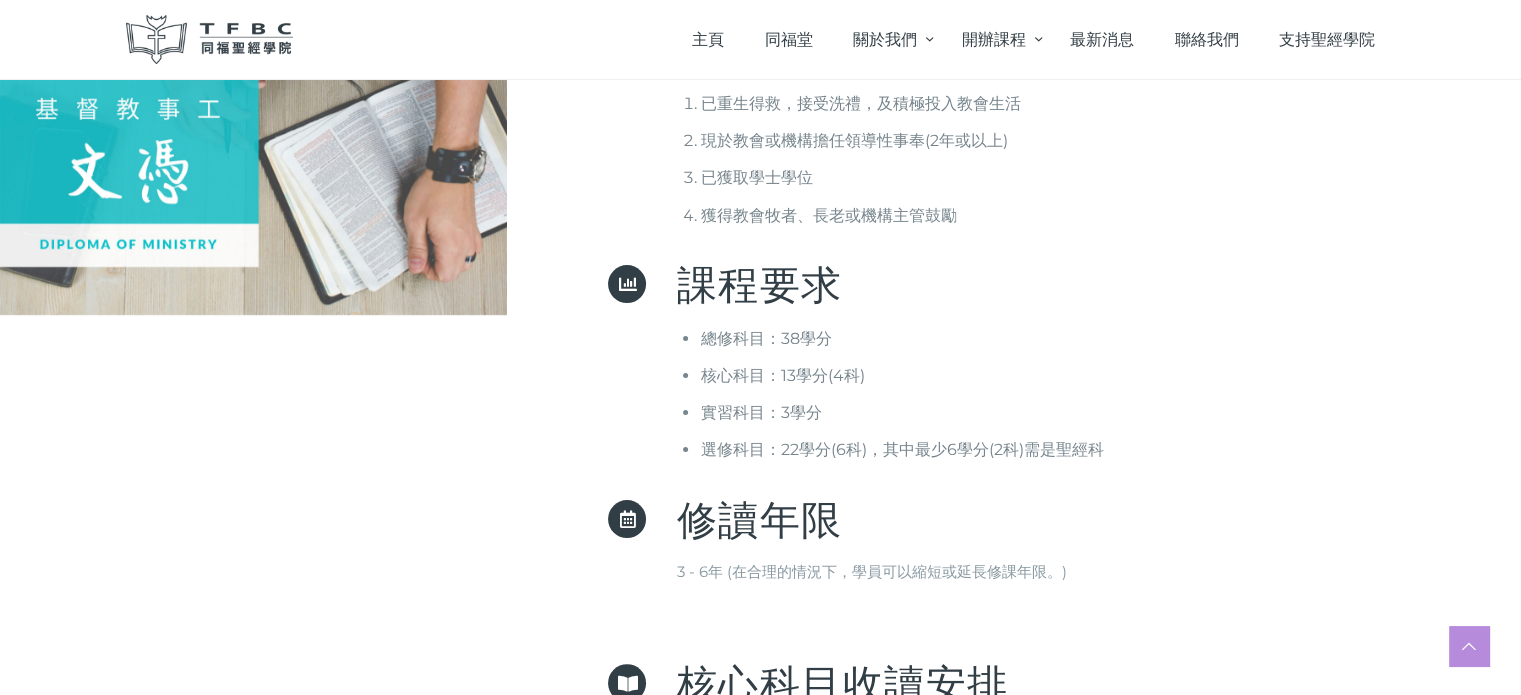 scroll, scrollTop: 0, scrollLeft: 0, axis: both 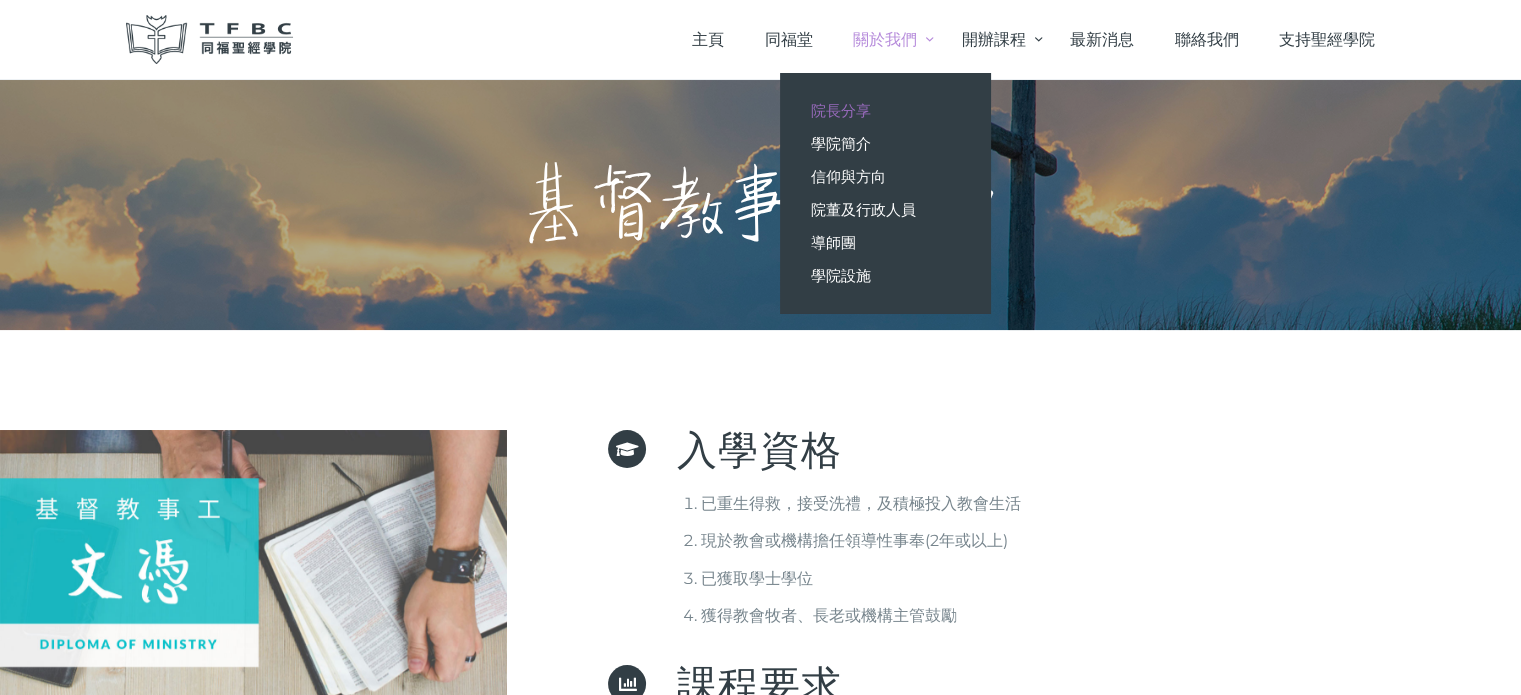 click on "院長分享" at bounding box center [885, 110] 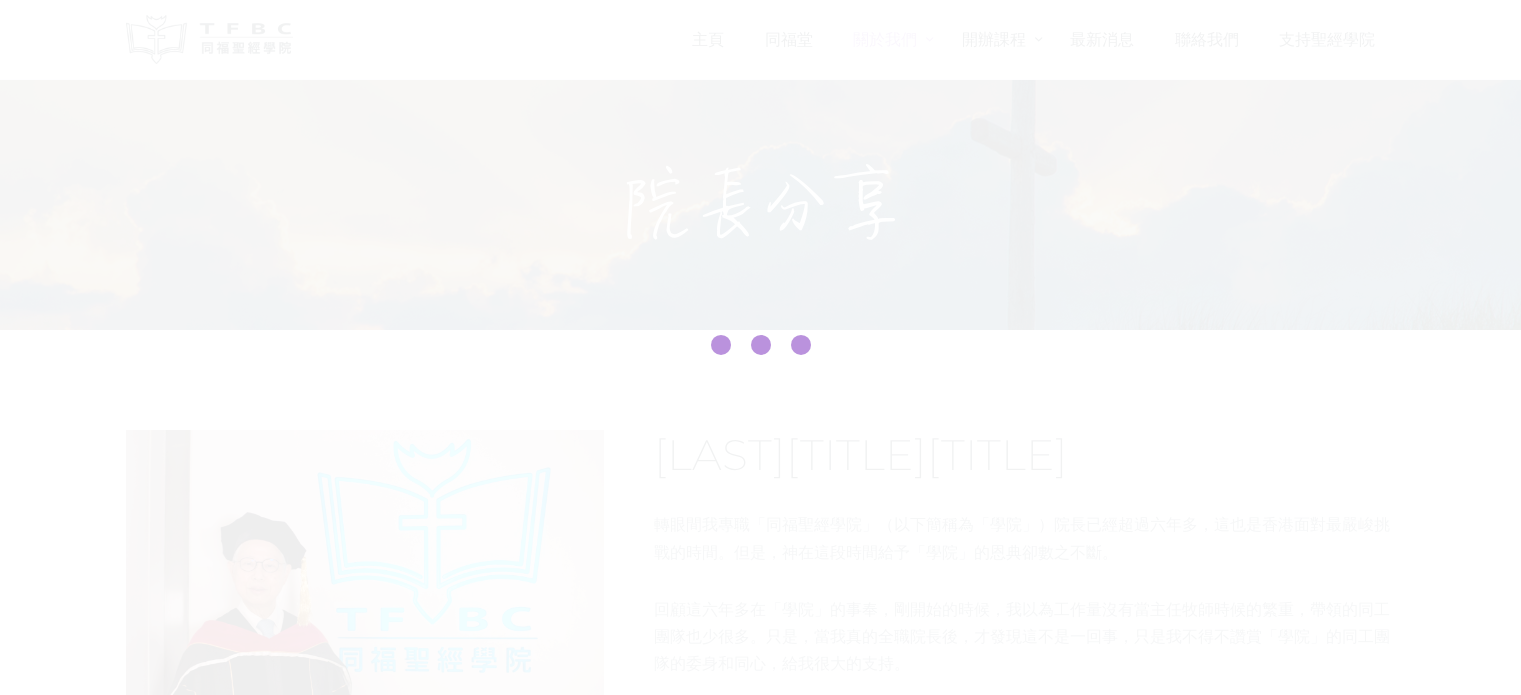 scroll, scrollTop: 0, scrollLeft: 0, axis: both 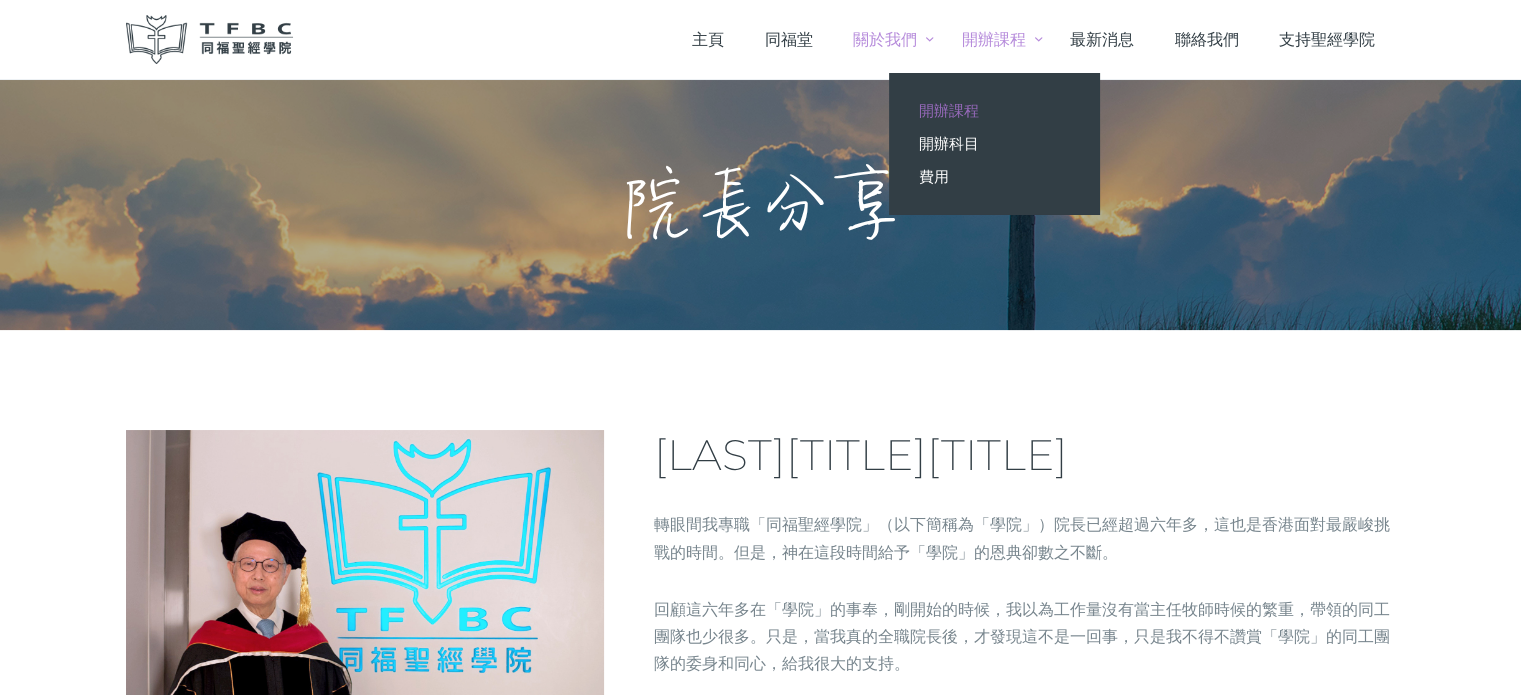 click on "開辦課程" at bounding box center [949, 110] 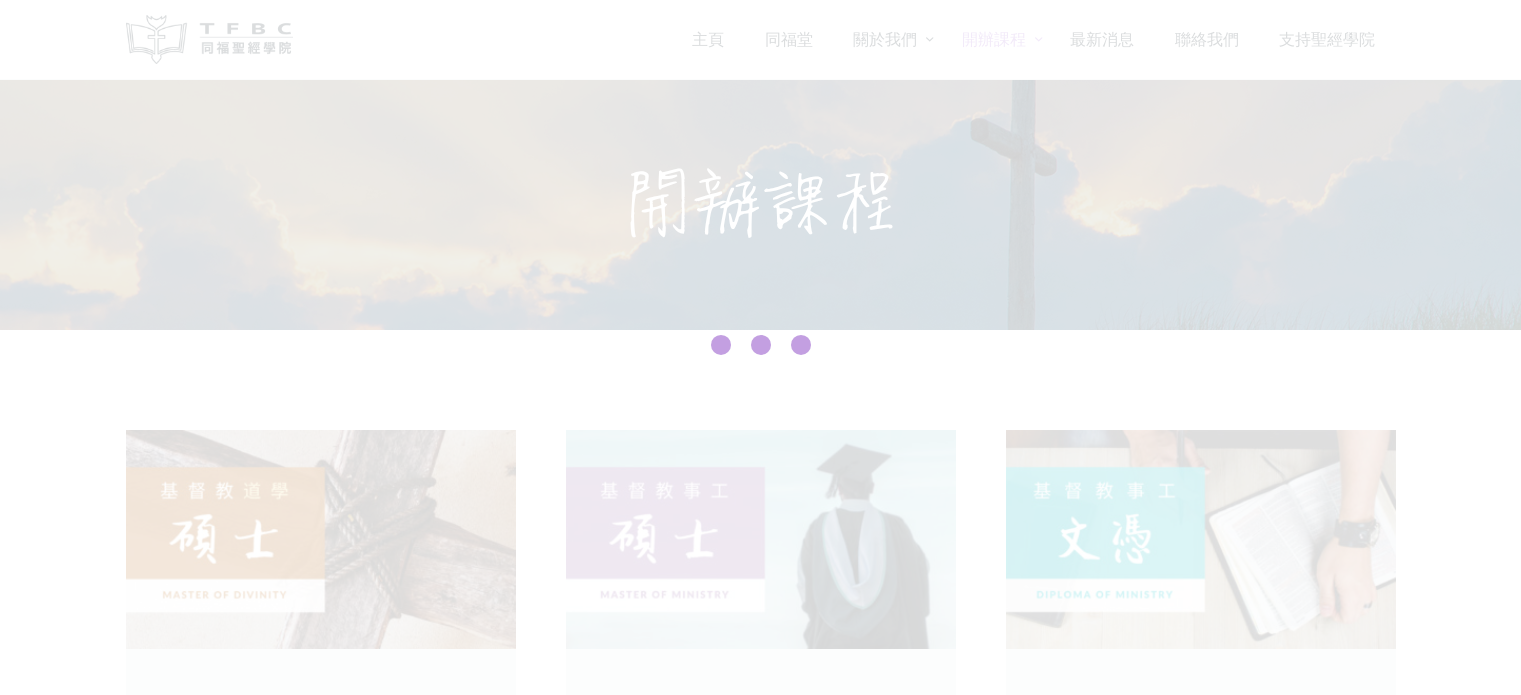 scroll, scrollTop: 0, scrollLeft: 0, axis: both 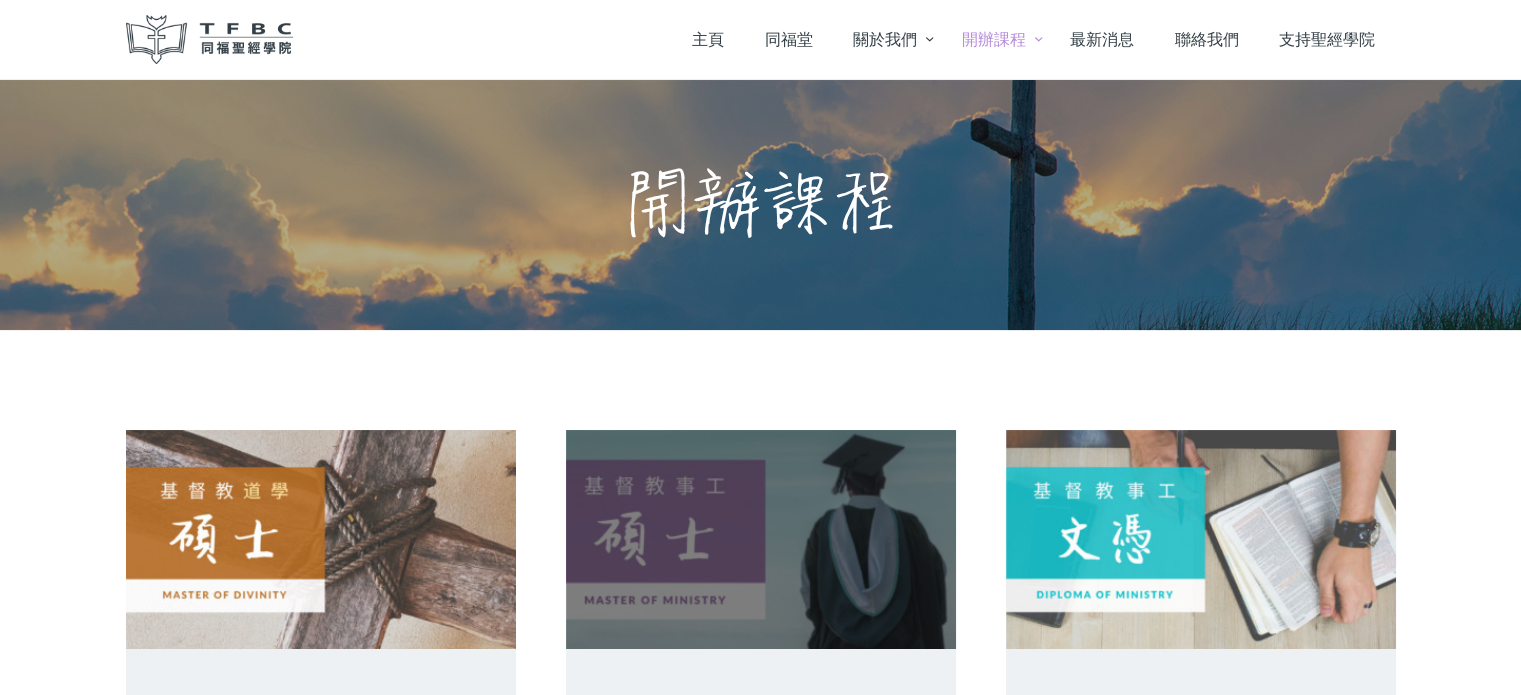click at bounding box center (761, 539) 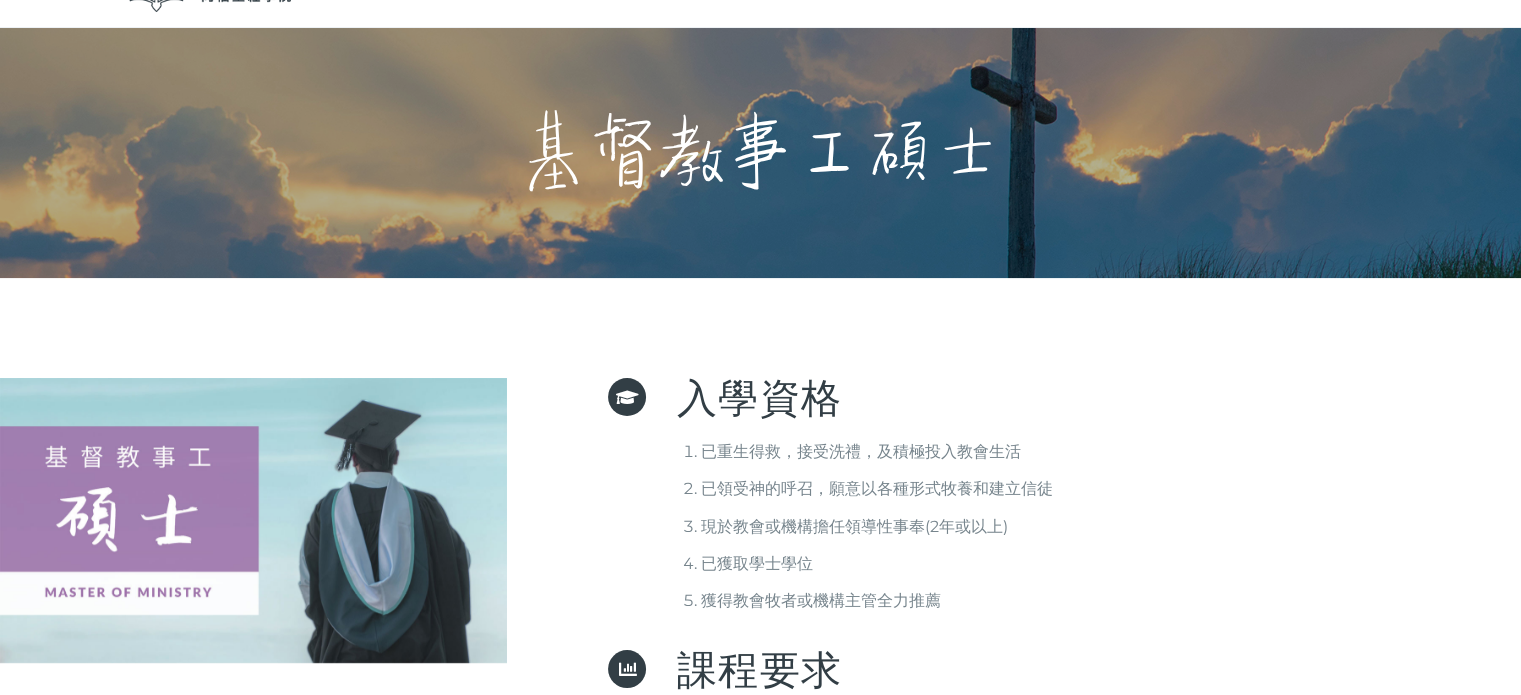 scroll, scrollTop: 0, scrollLeft: 0, axis: both 